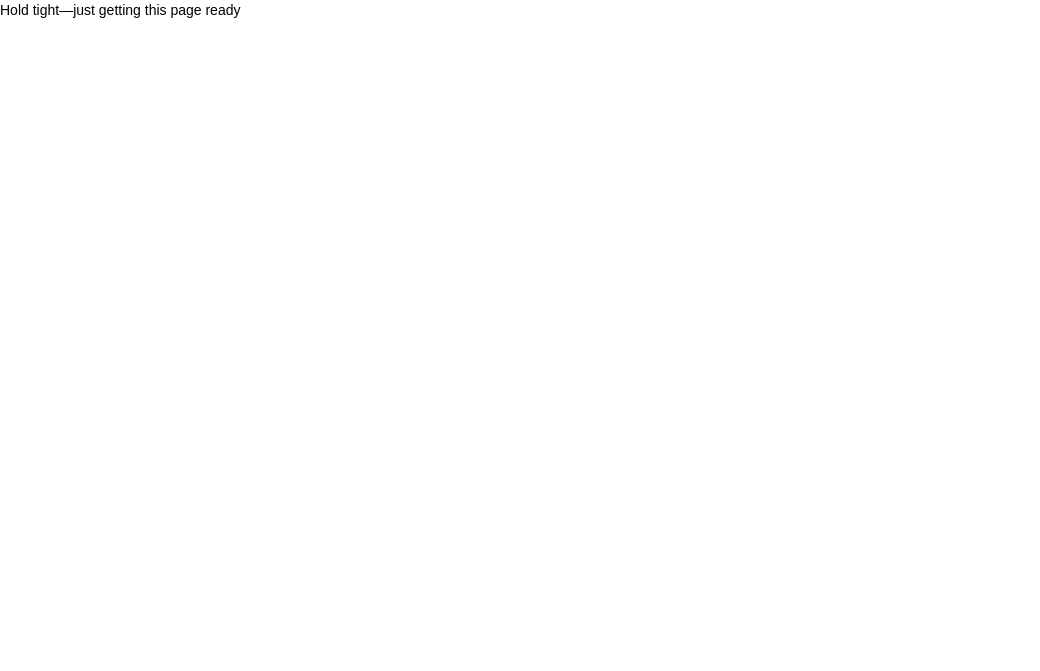 scroll, scrollTop: 0, scrollLeft: 0, axis: both 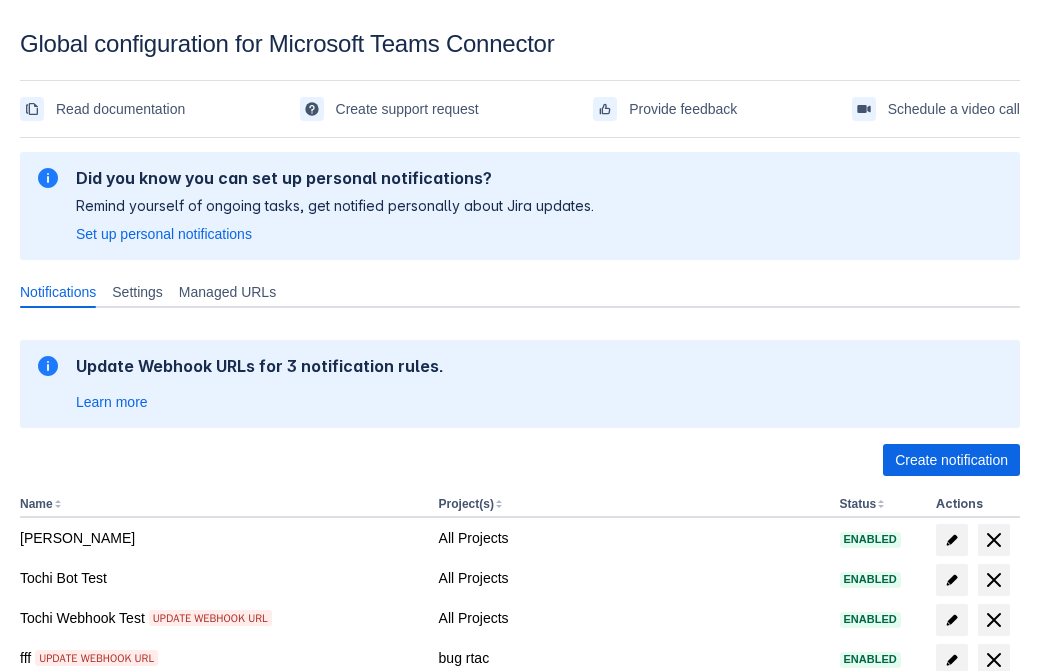 click on "Create notification" at bounding box center (951, 460) 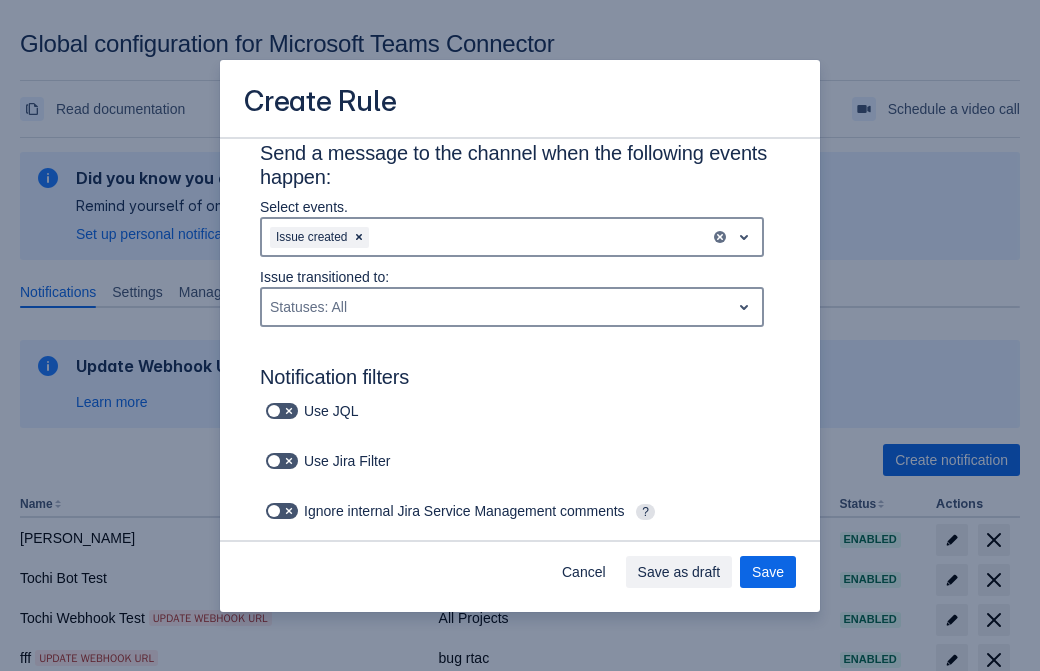 scroll, scrollTop: 1151, scrollLeft: 0, axis: vertical 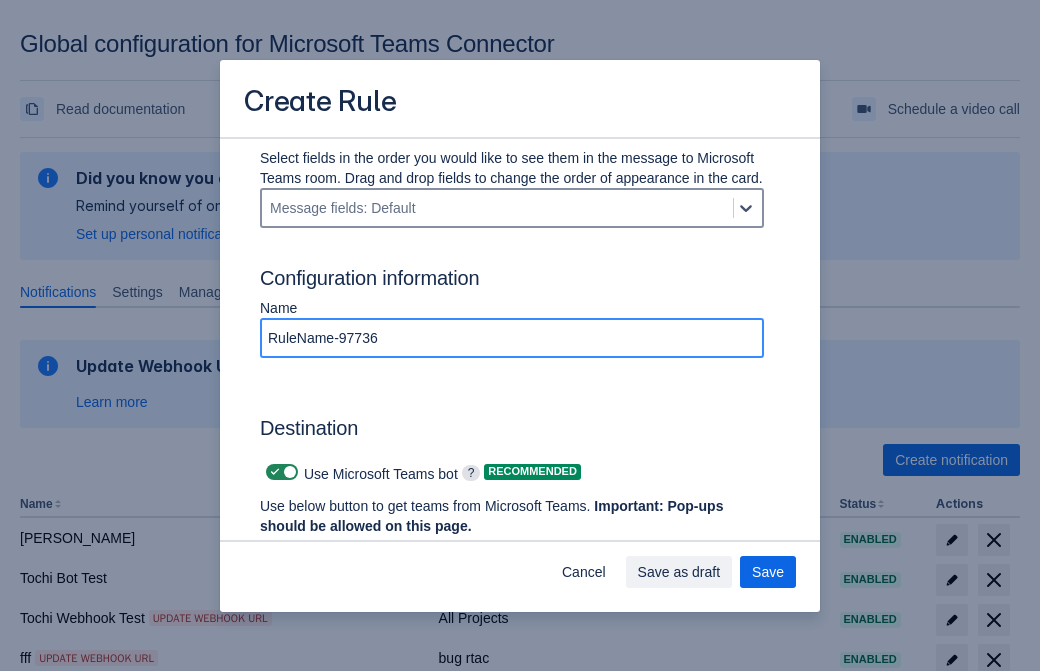 type on "RuleName-977360" 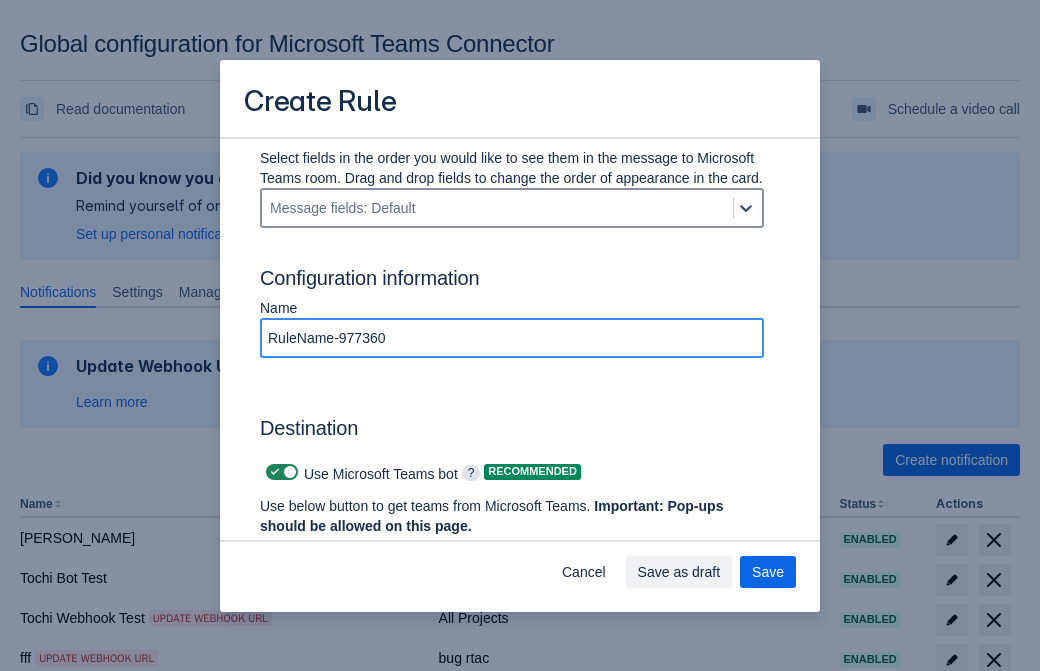 click on "Authenticate in Microsoft Teams" at bounding box center [371, 564] 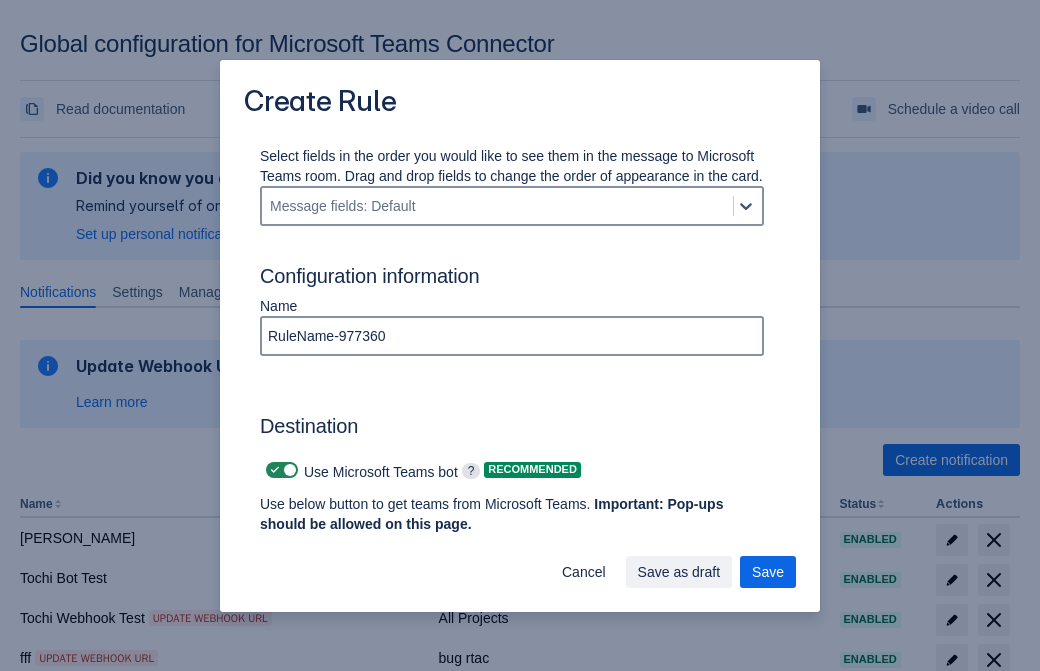 click on "Labels: All" at bounding box center [354, -278] 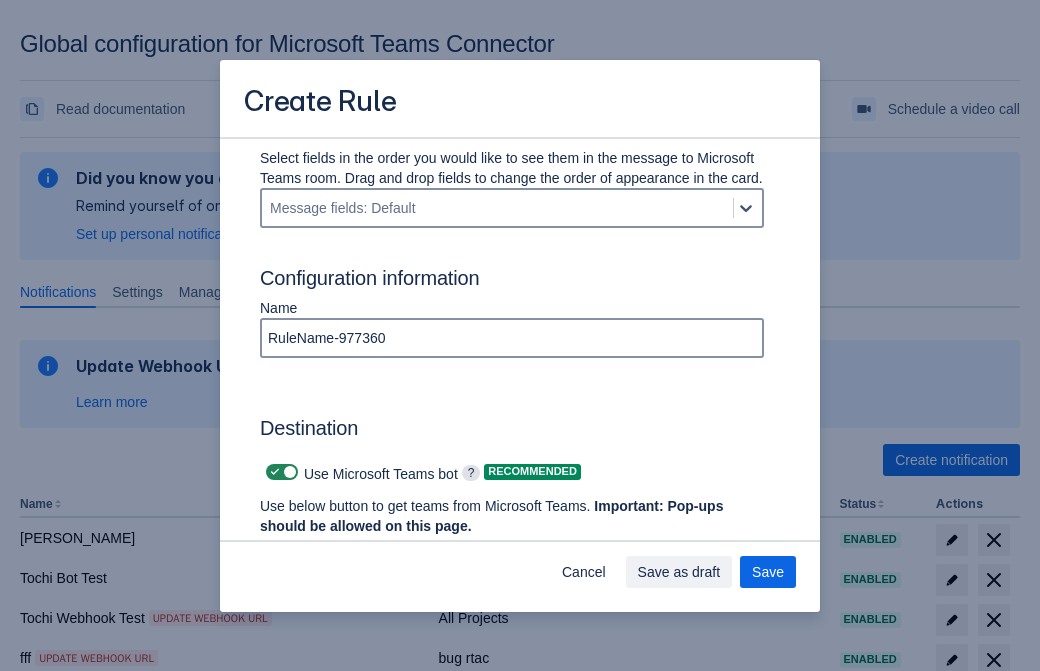 type 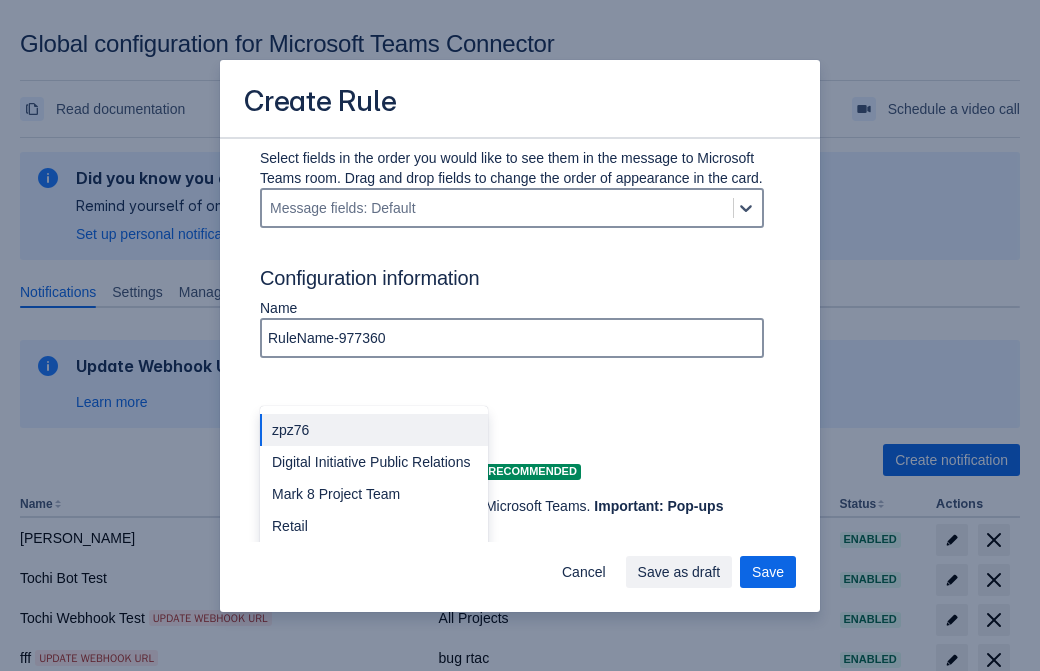 click on "Retail" at bounding box center [374, 526] 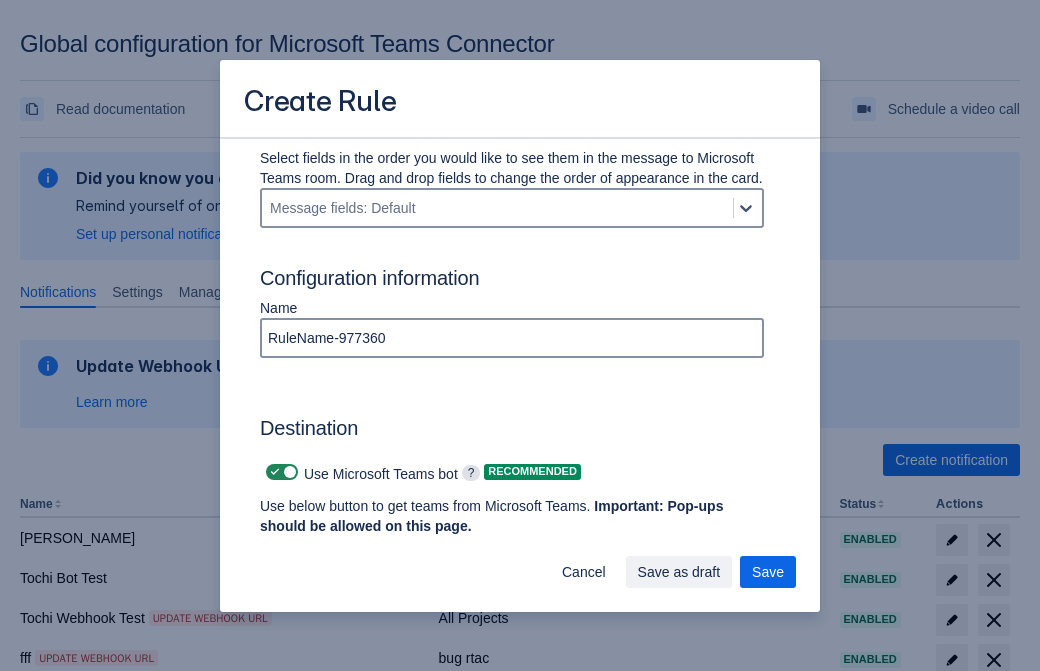click on "Select a channel" at bounding box center (566, 734) 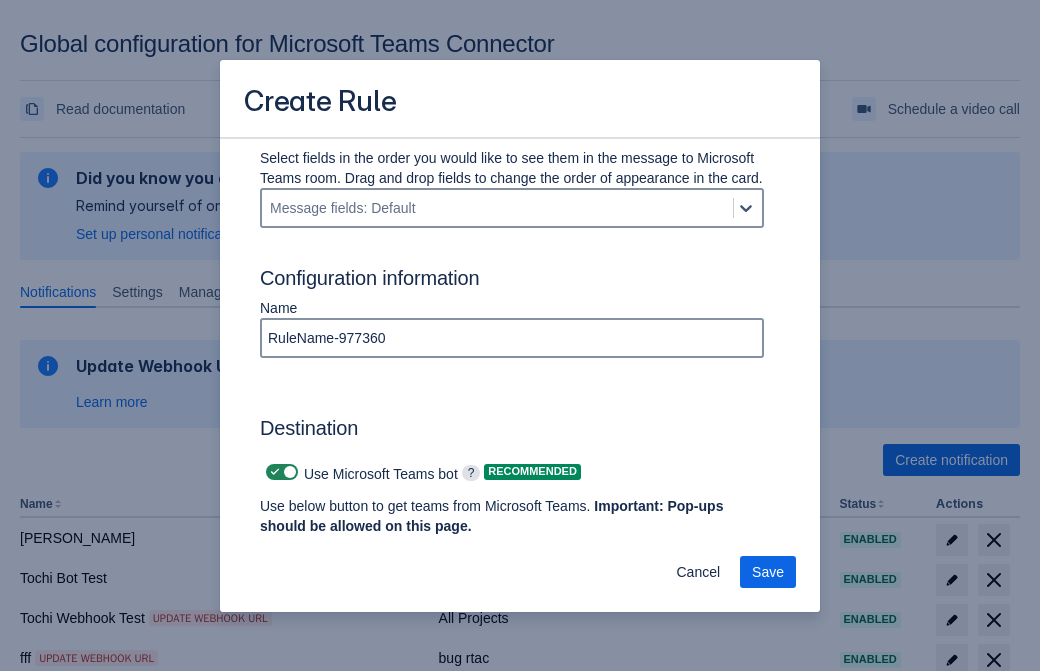 click on "Save" at bounding box center [768, 572] 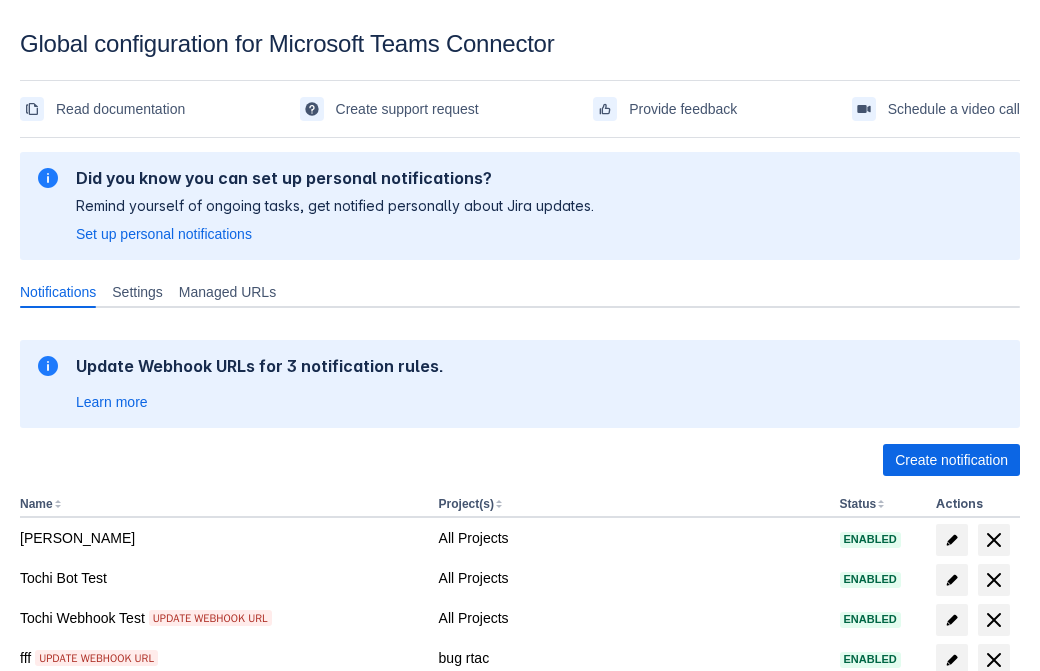 click on "Load more" at bounding box center (65, 976) 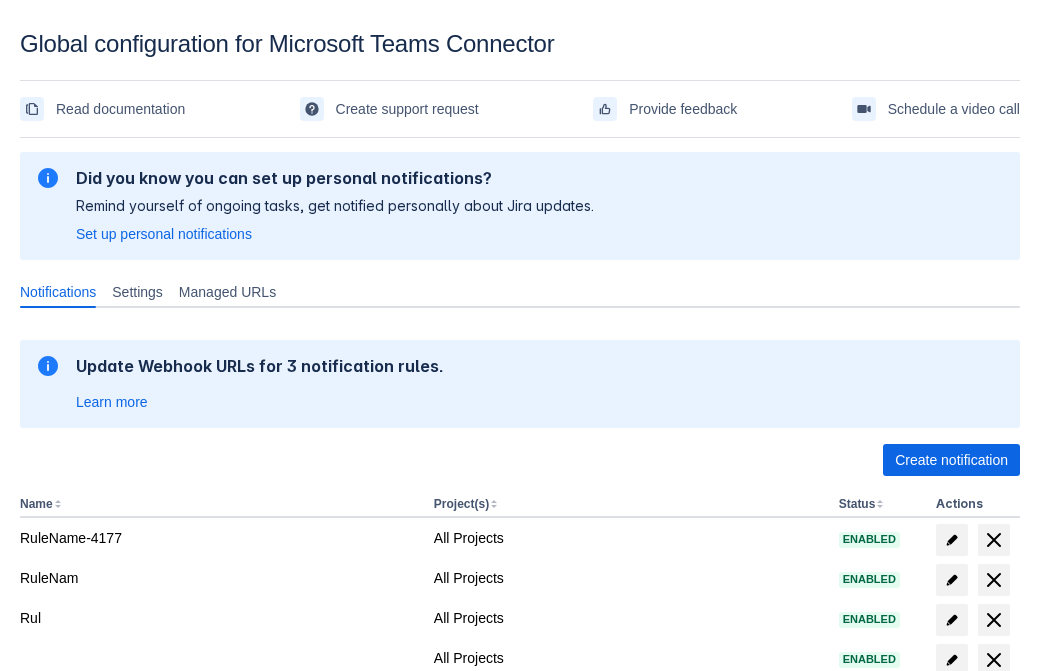 click on "Load more" at bounding box center (65, 1024) 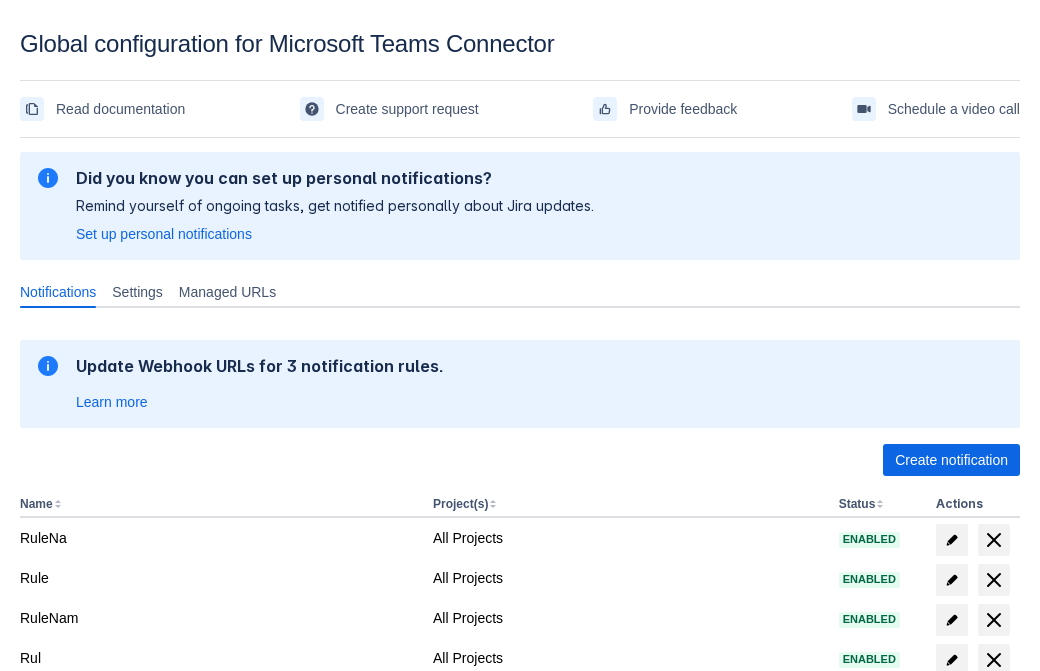 click on "Load more" at bounding box center (65, 1024) 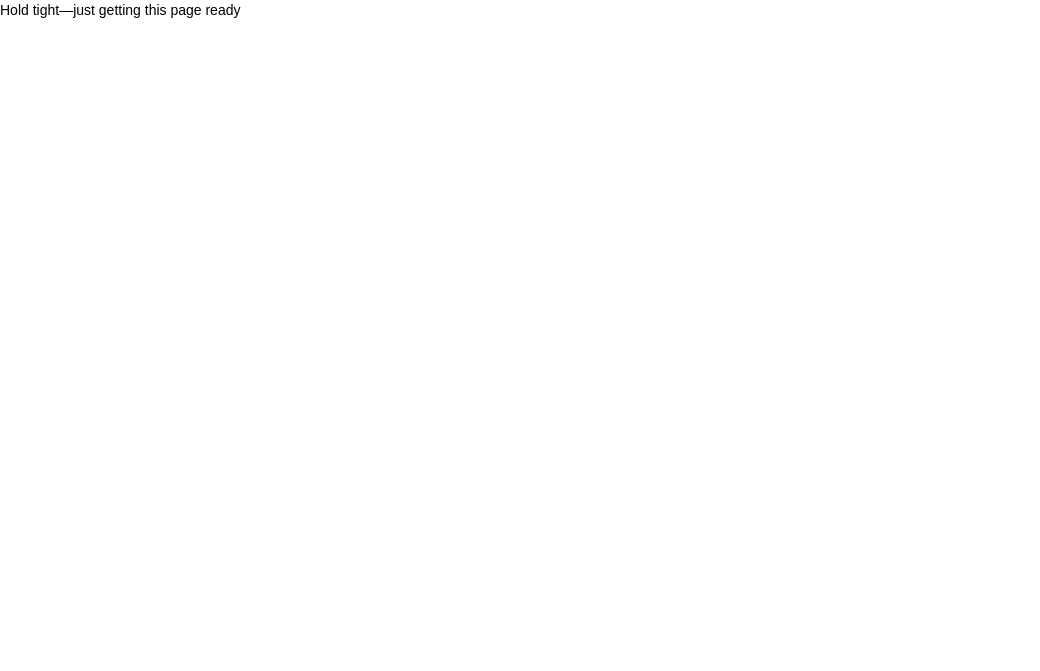 scroll, scrollTop: 0, scrollLeft: 0, axis: both 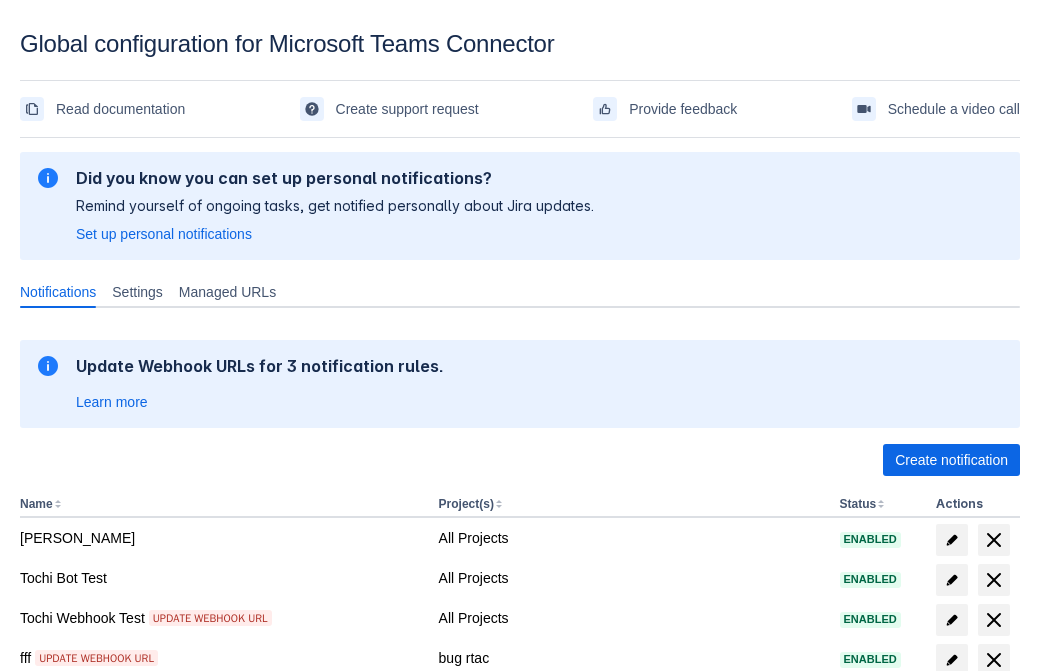 click on "Load more" at bounding box center [65, 976] 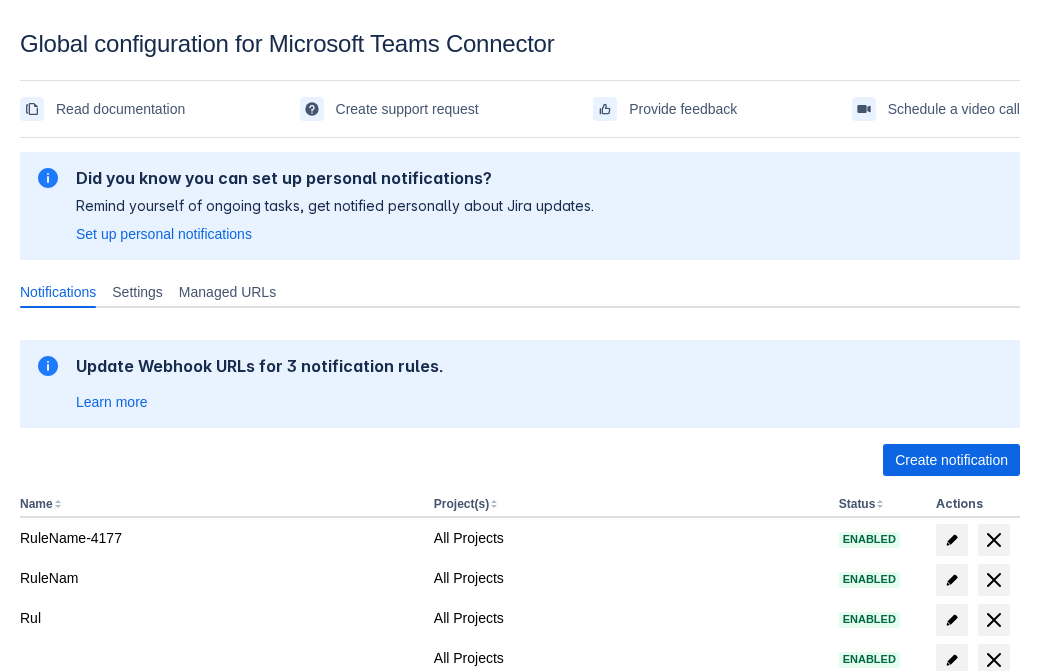 scroll, scrollTop: 413, scrollLeft: 0, axis: vertical 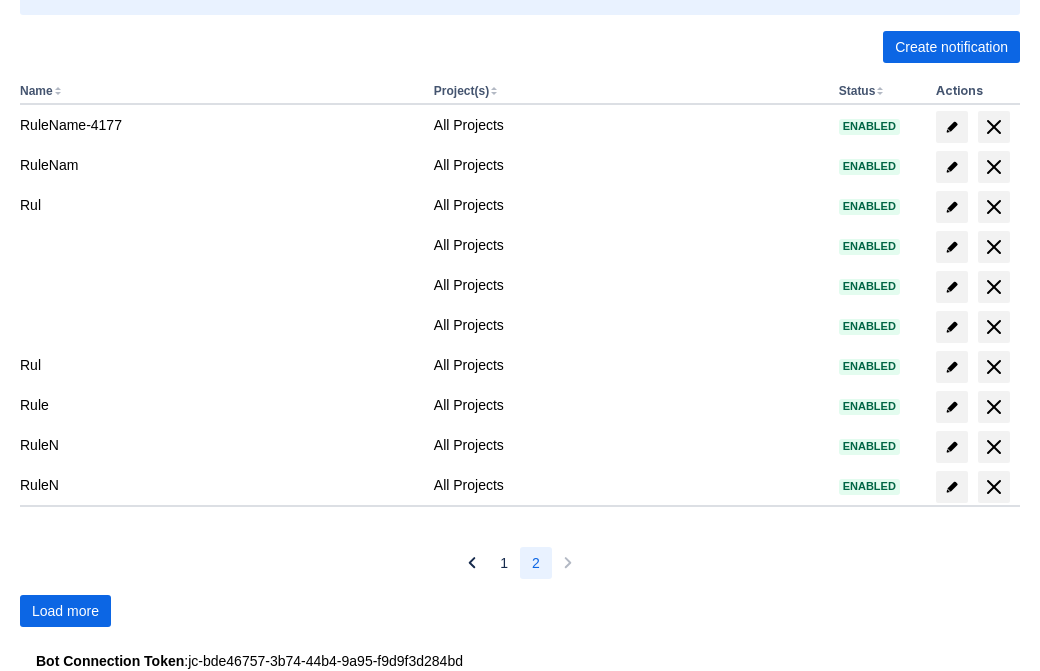 click on "Load more" at bounding box center (65, 611) 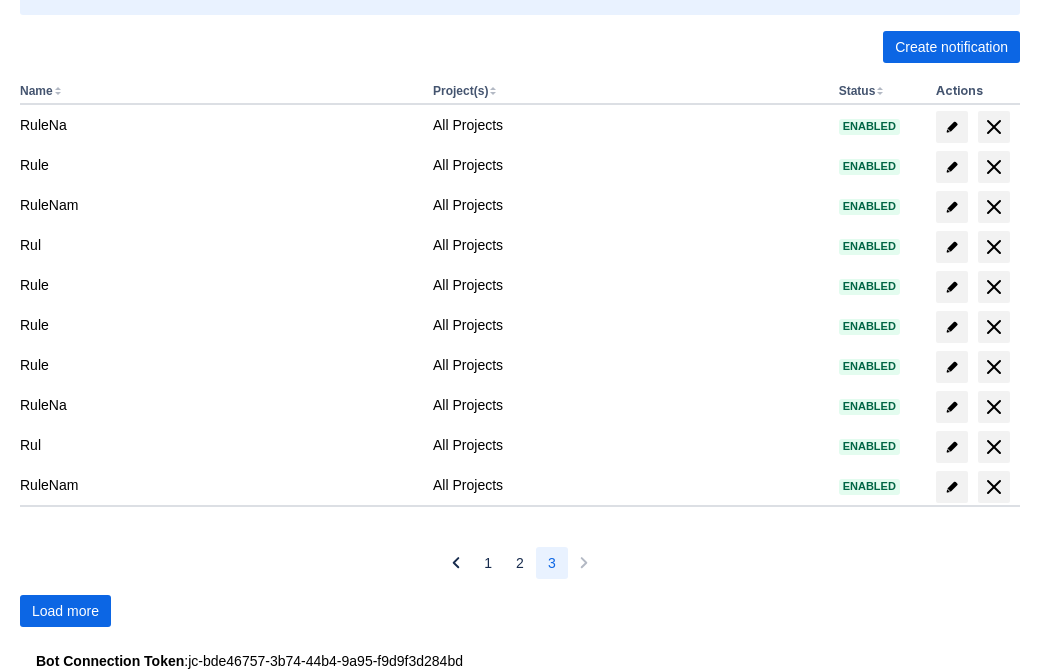 click on "Load more" at bounding box center (65, 611) 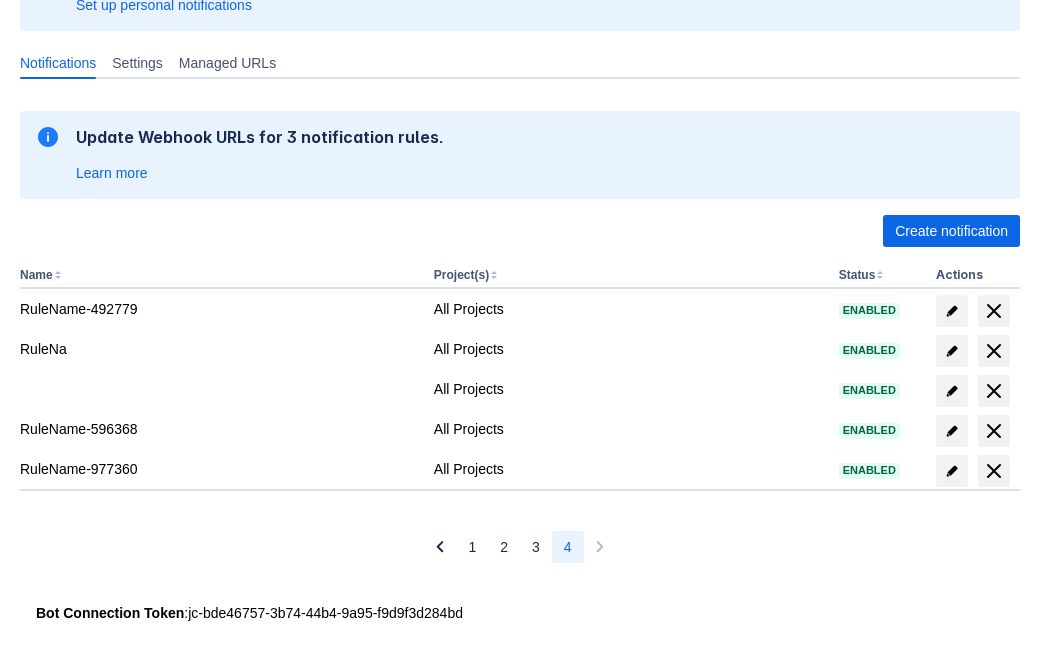 click at bounding box center [994, 471] 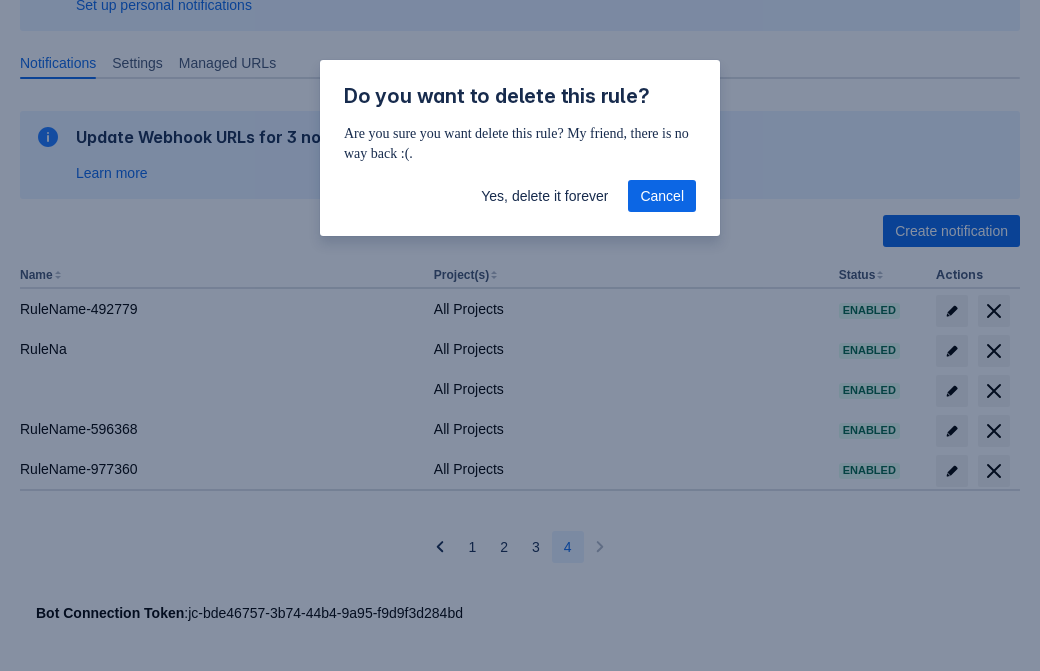 click on "Yes, delete it forever" at bounding box center [544, 196] 